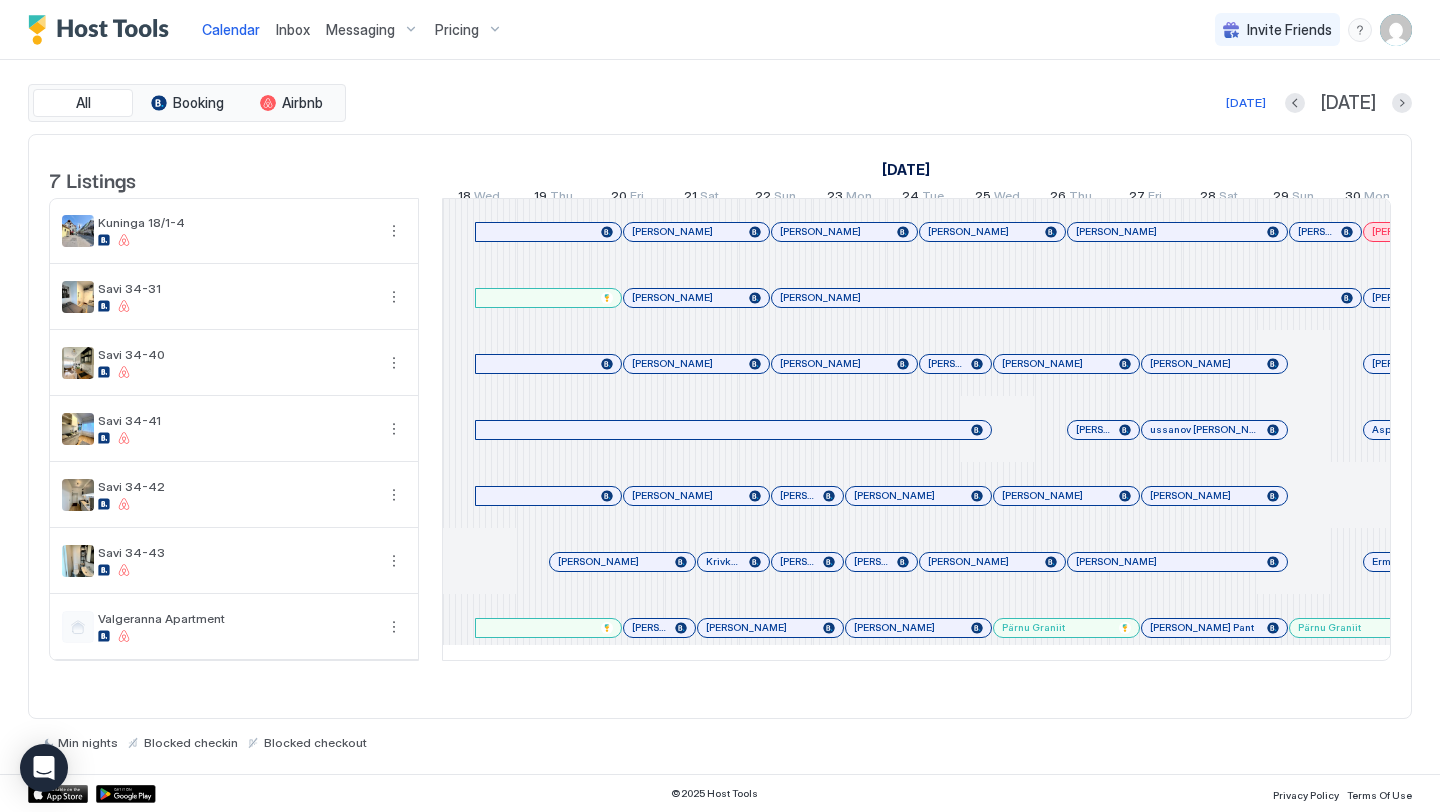 scroll, scrollTop: 0, scrollLeft: 0, axis: both 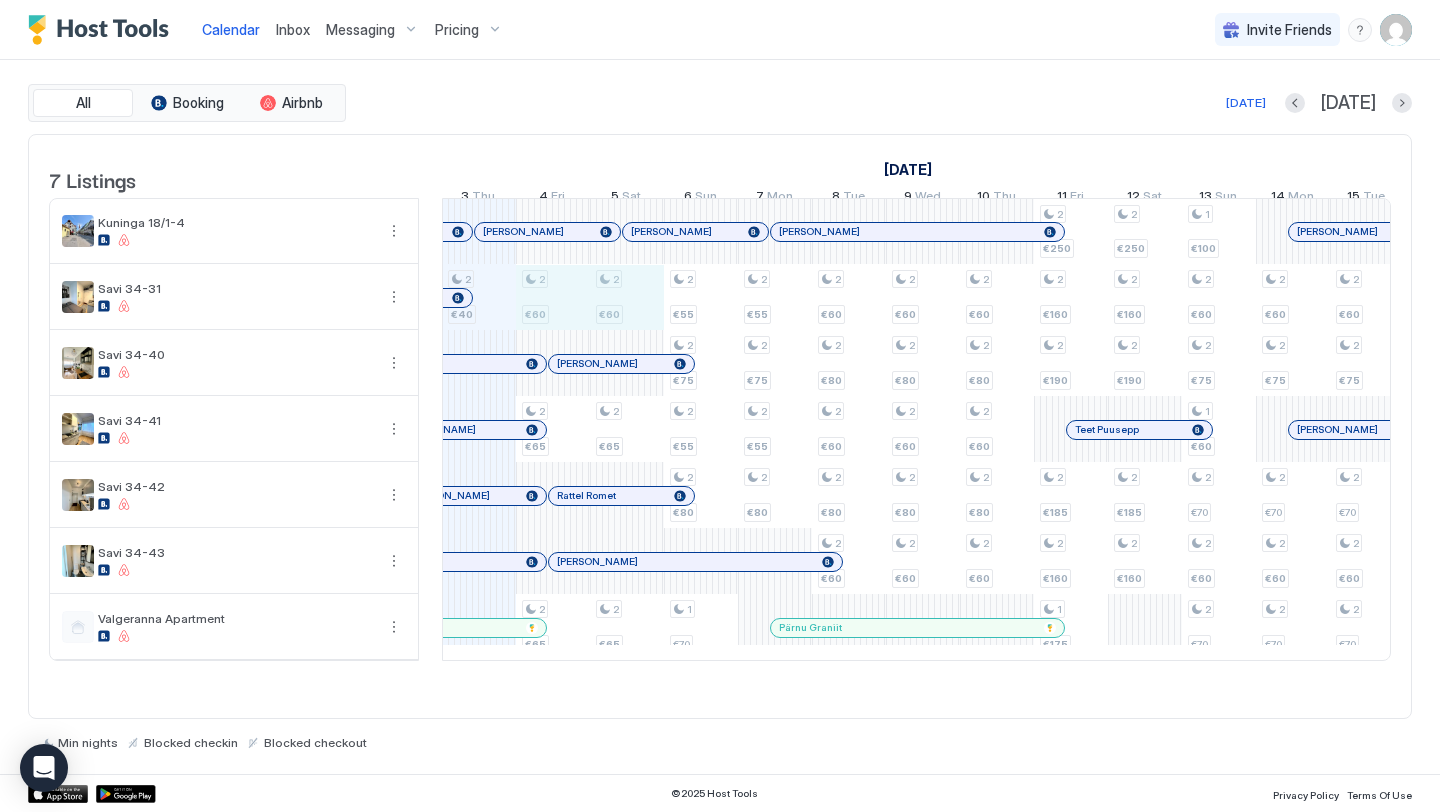 drag, startPoint x: 565, startPoint y: 327, endPoint x: 609, endPoint y: 328, distance: 44.011364 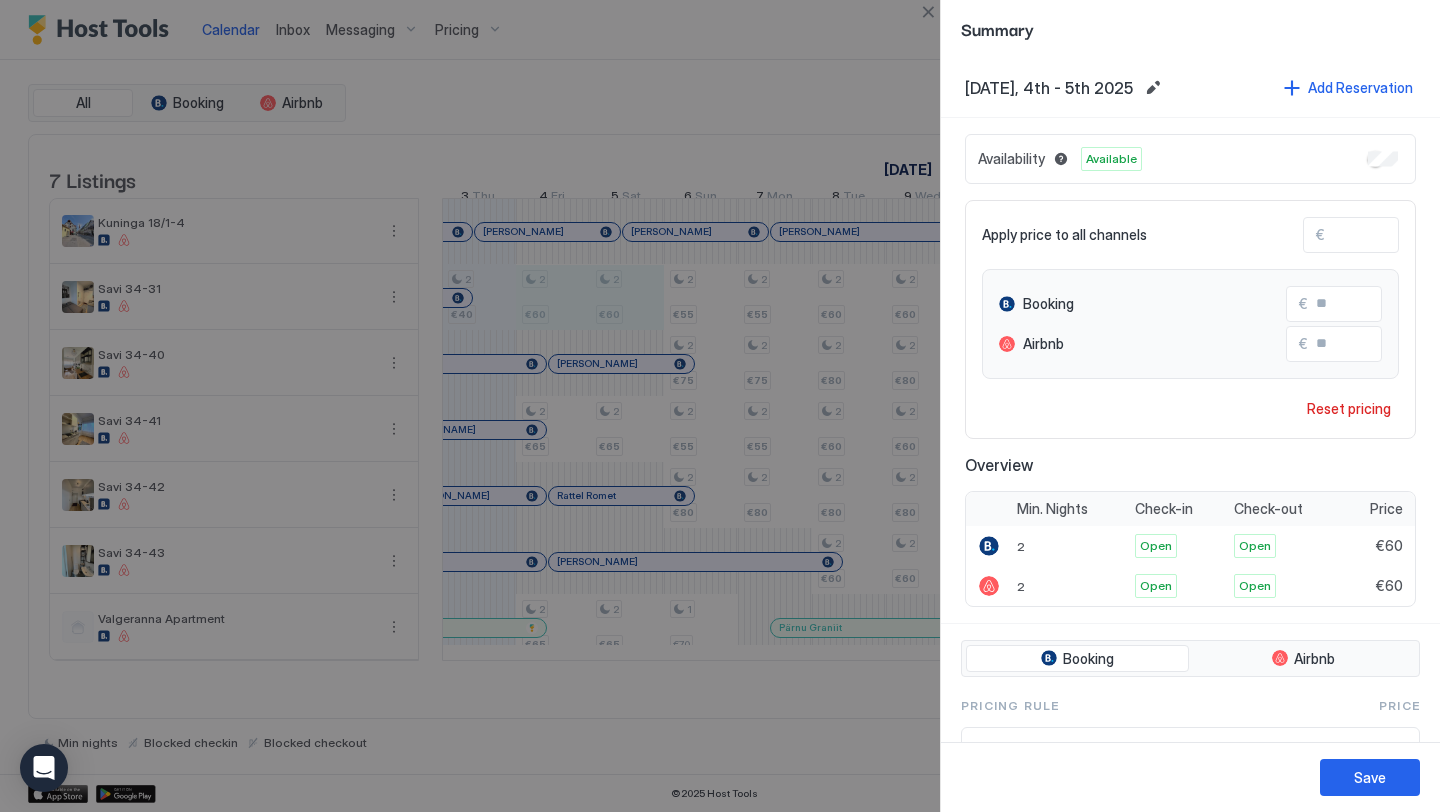 click on "€ **" at bounding box center (1351, 235) 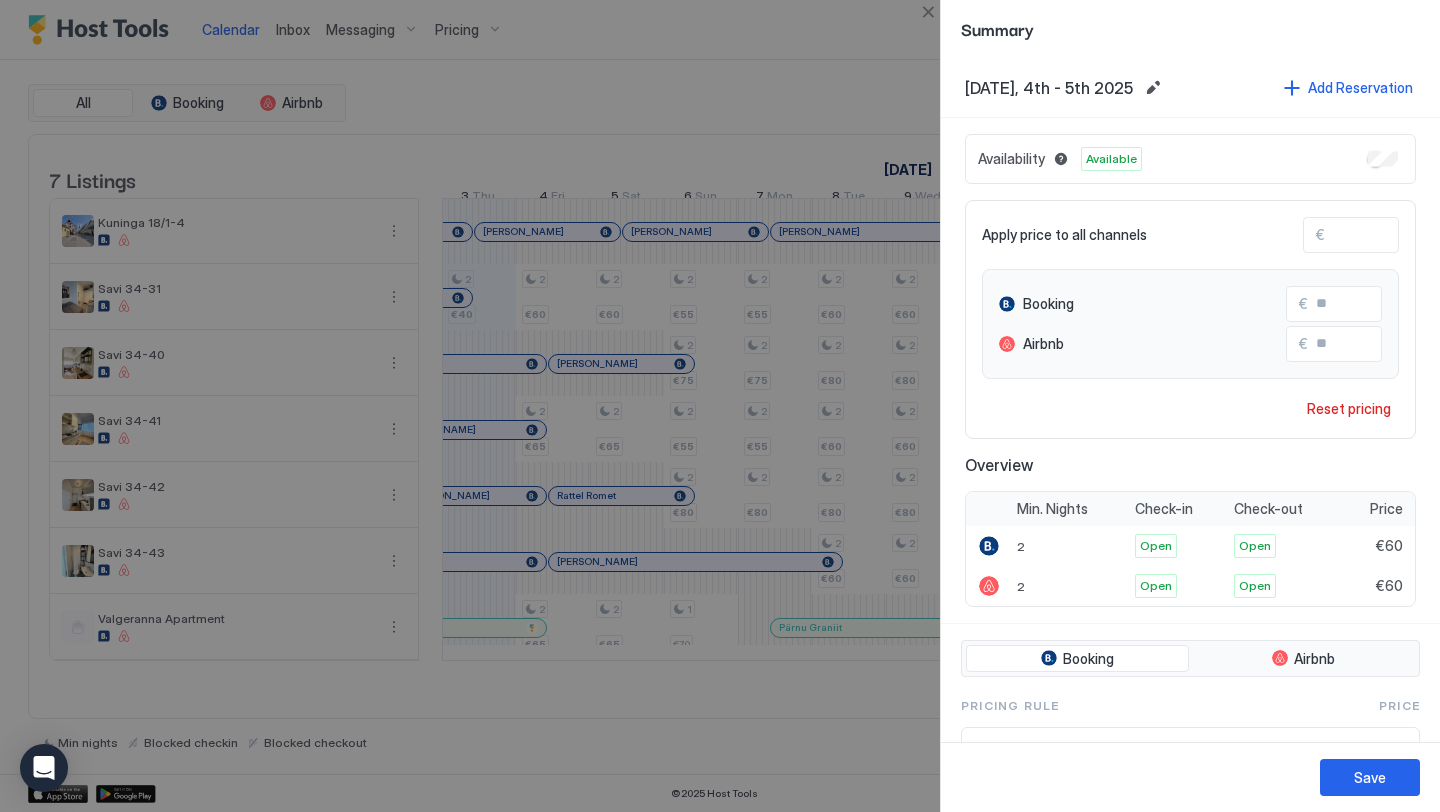 click on "**" at bounding box center [1405, 235] 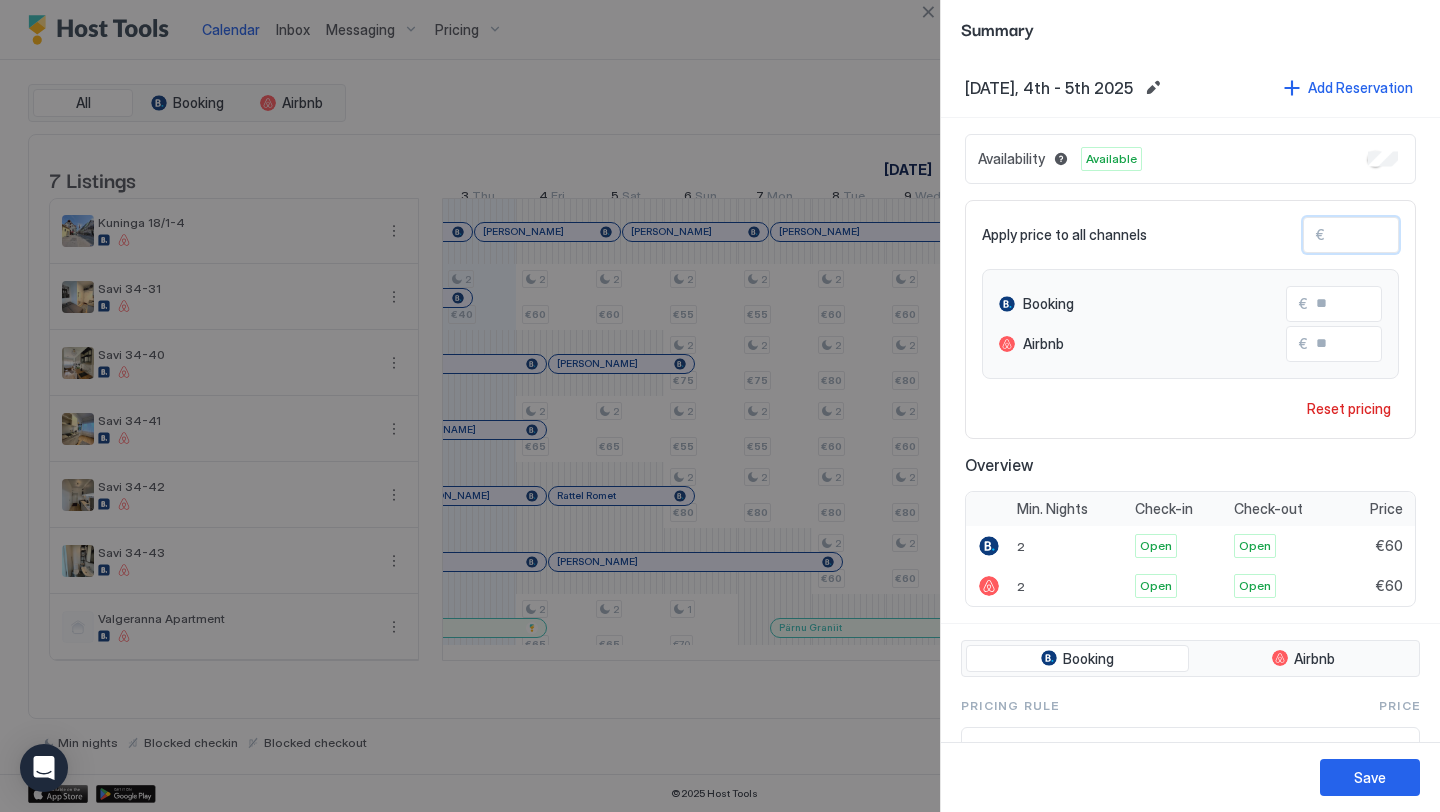 type on "*" 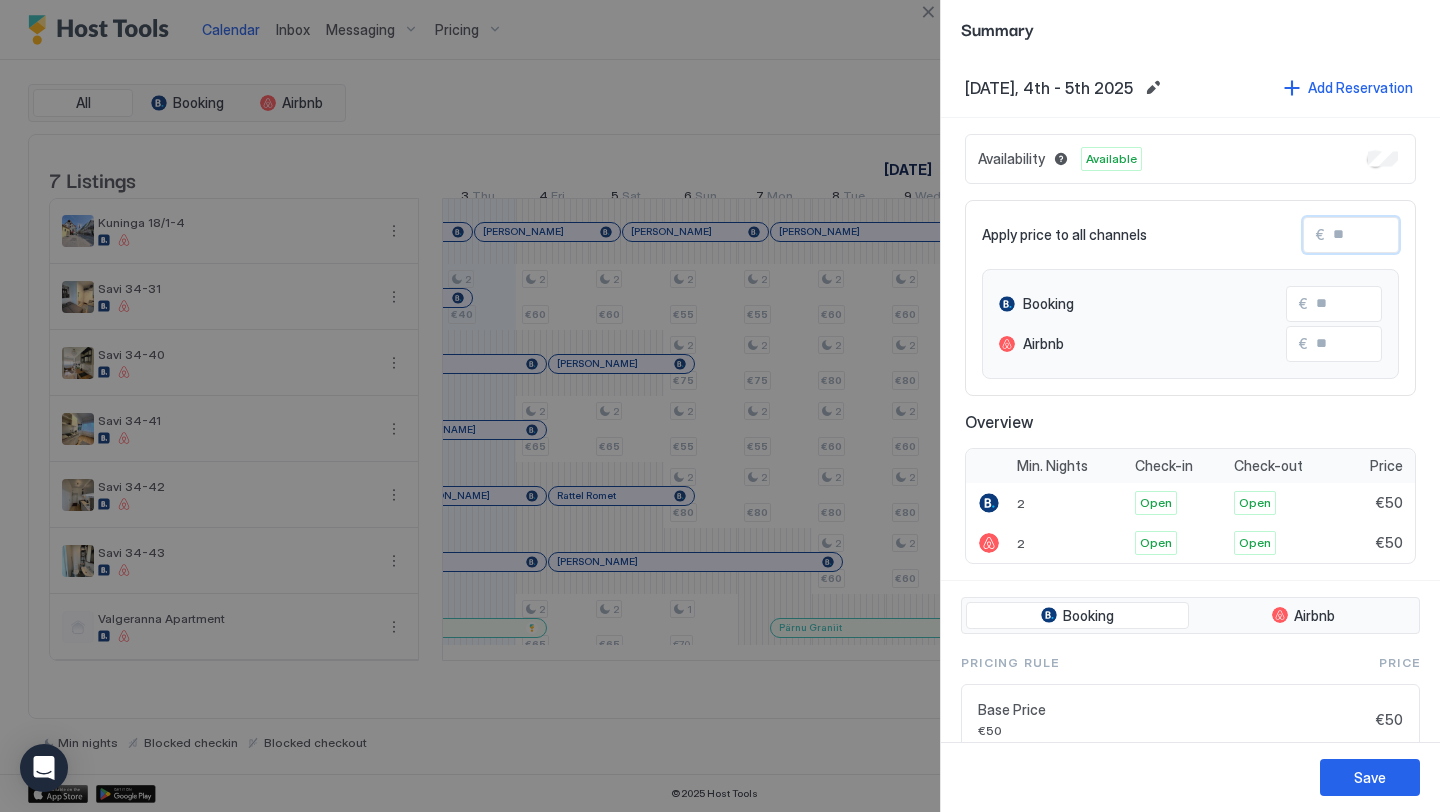 type on "*" 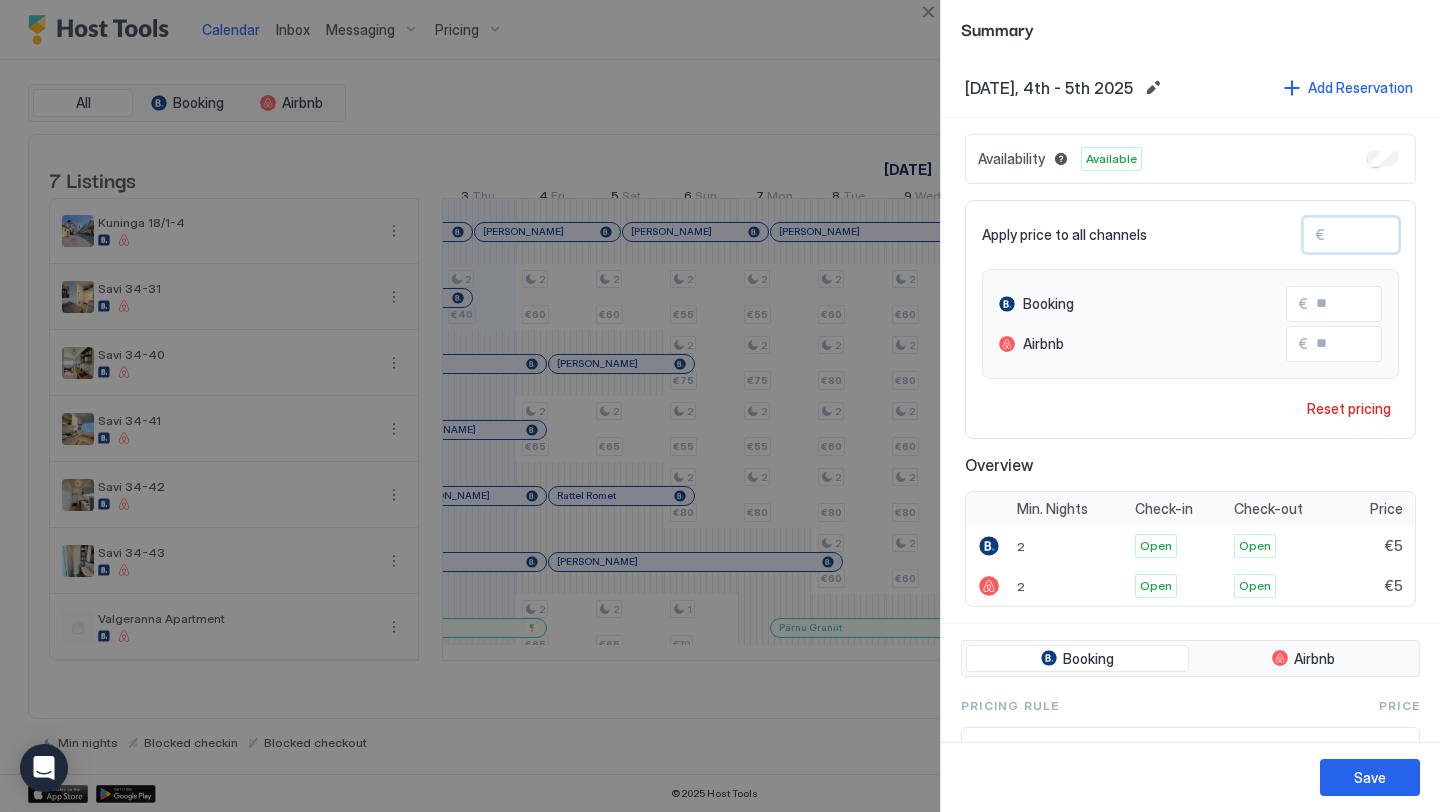 type on "**" 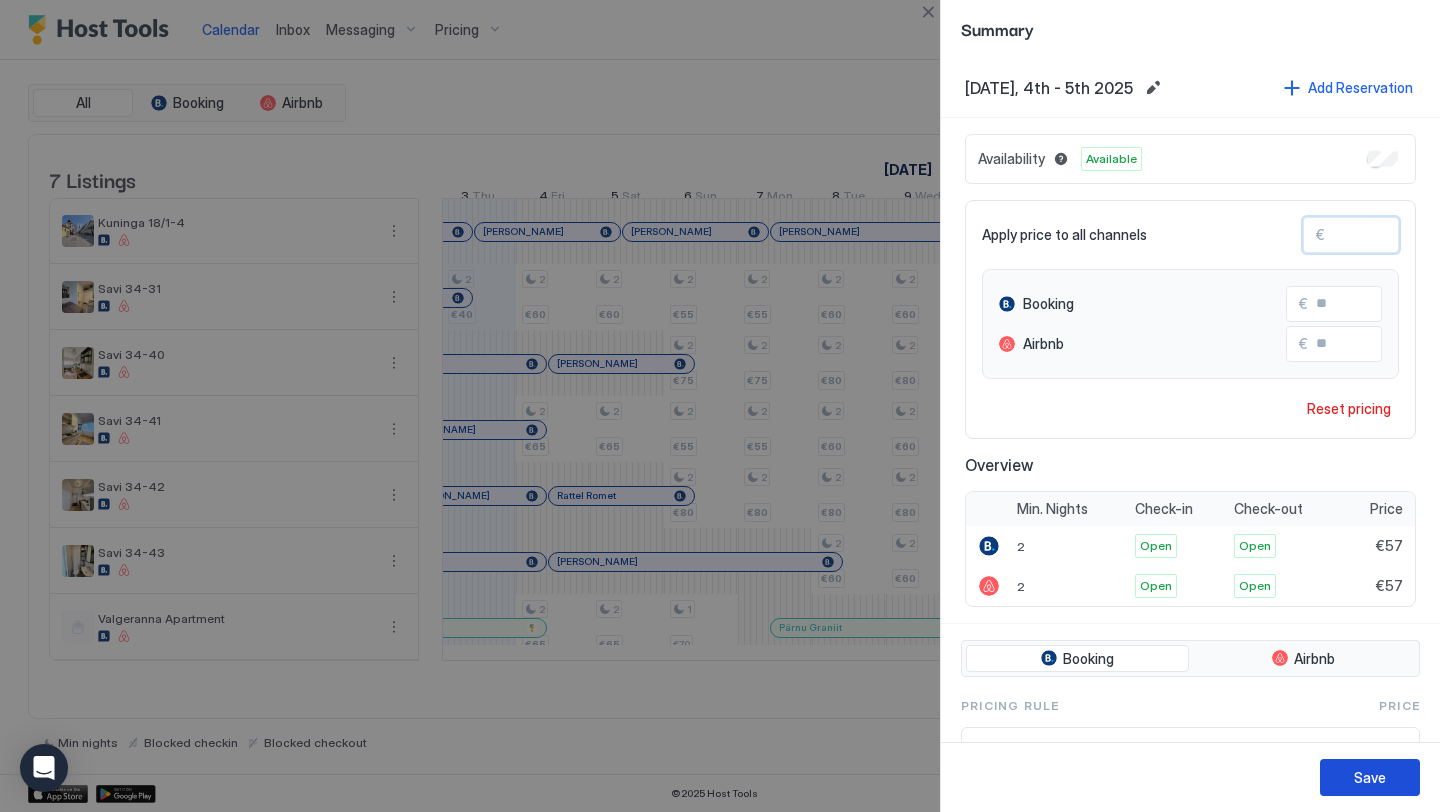 type on "**" 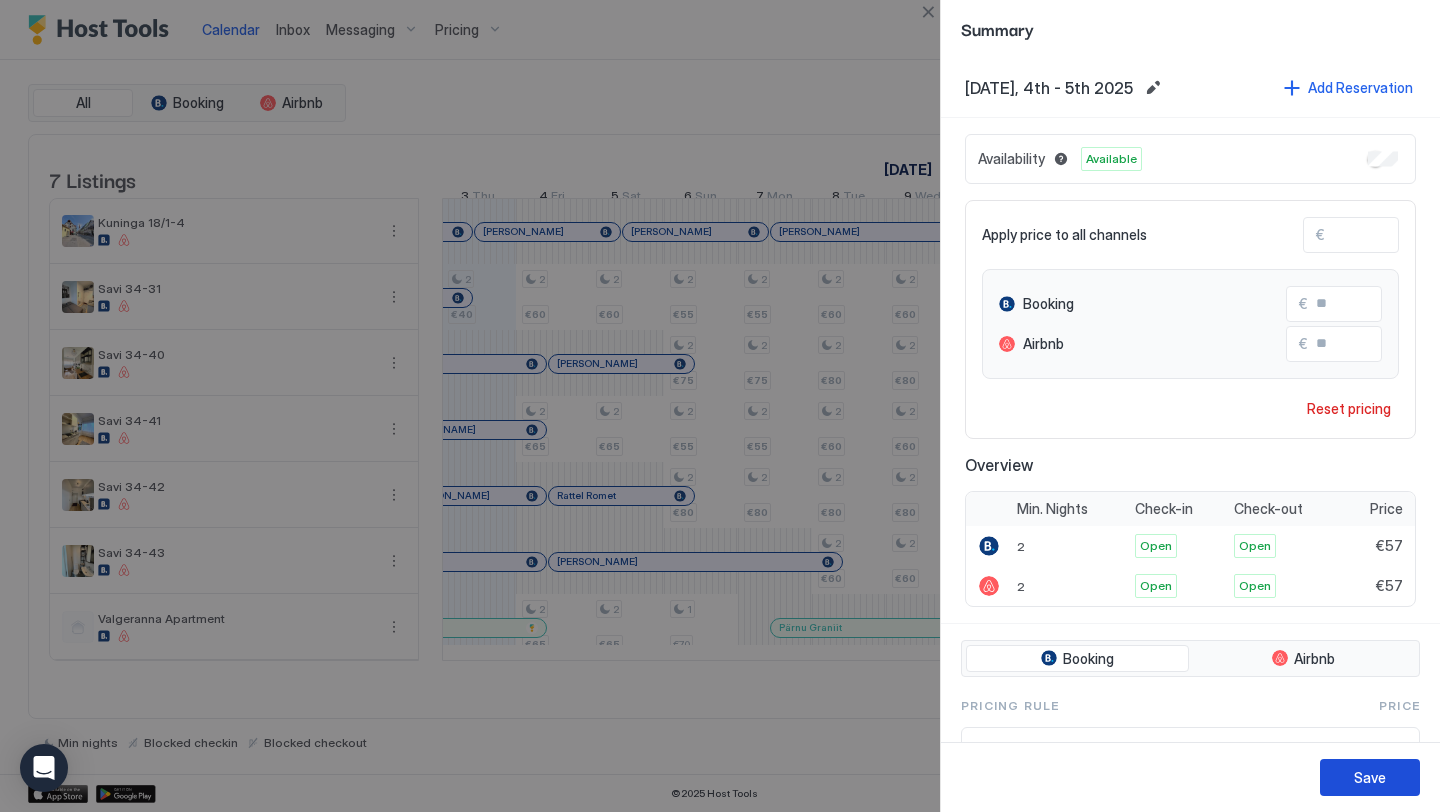click on "Save" at bounding box center [1370, 777] 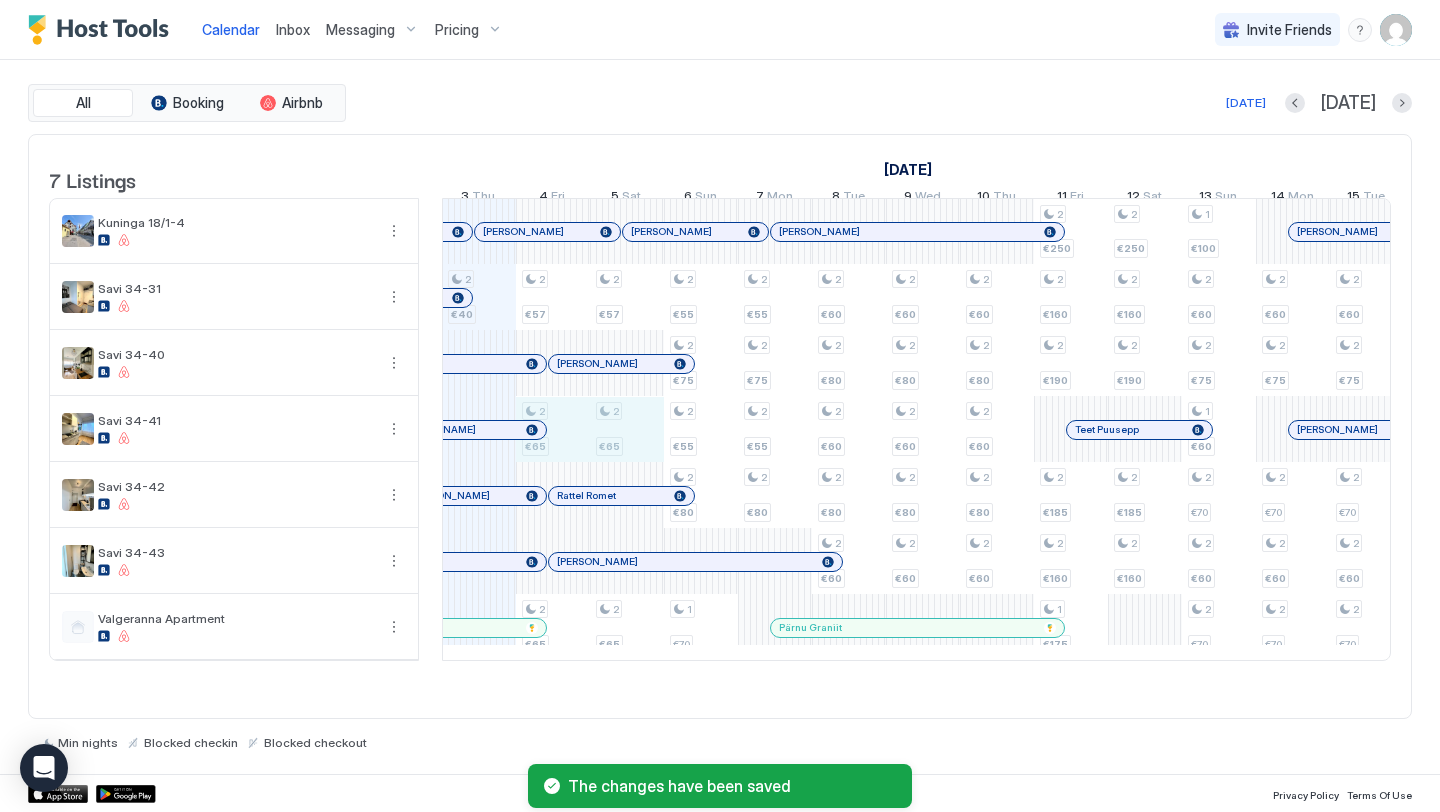 drag, startPoint x: 559, startPoint y: 459, endPoint x: 632, endPoint y: 458, distance: 73.00685 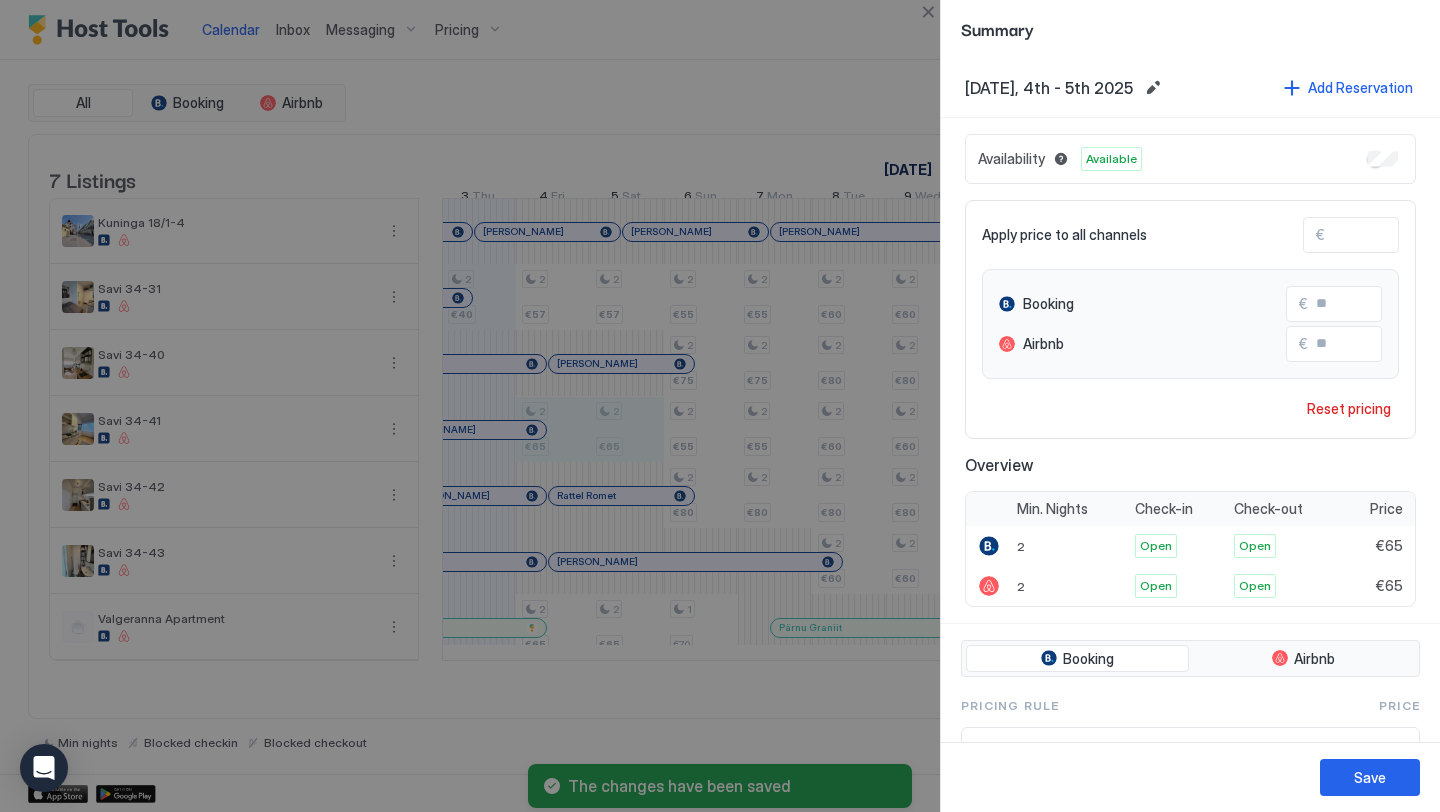 click on "**" at bounding box center [1405, 235] 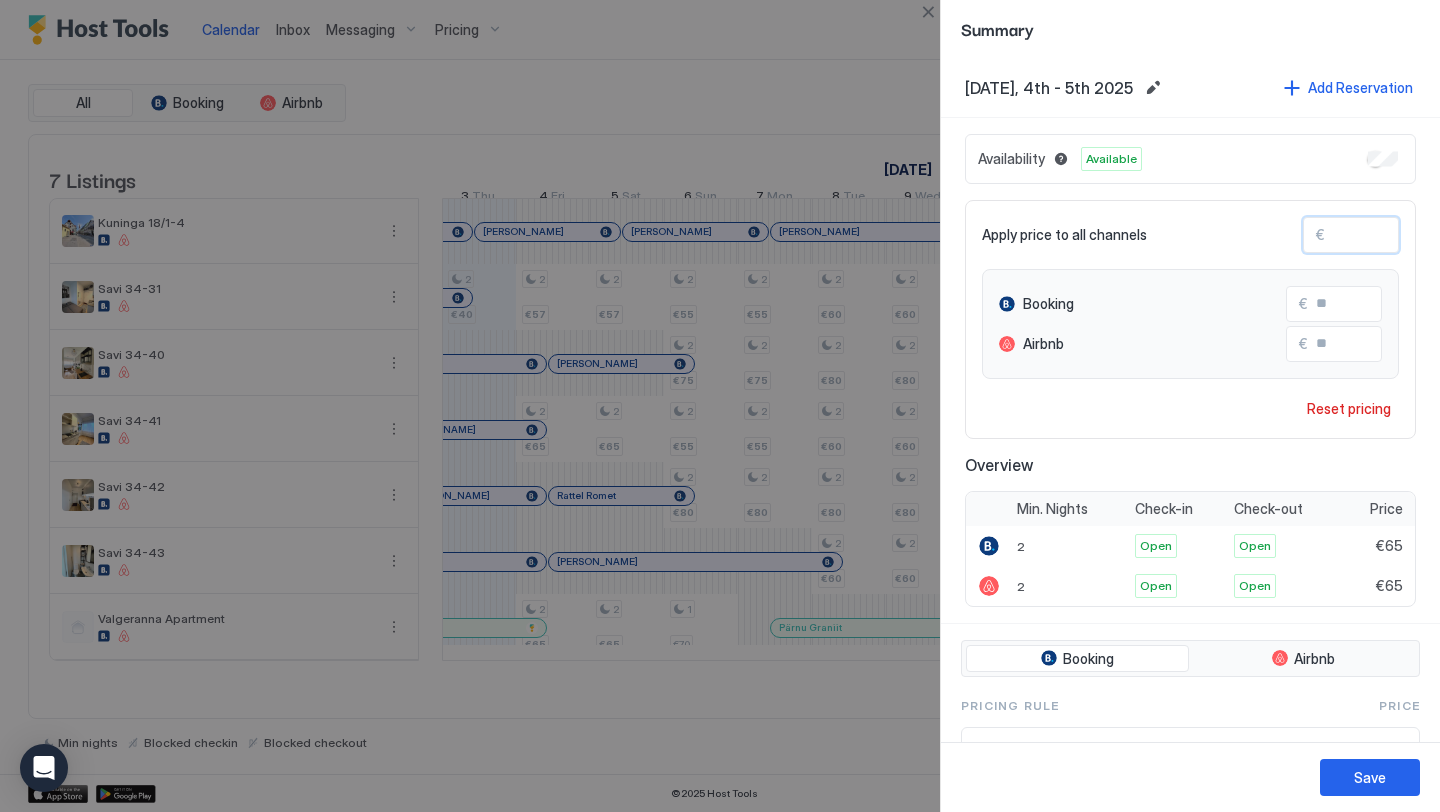 type on "*" 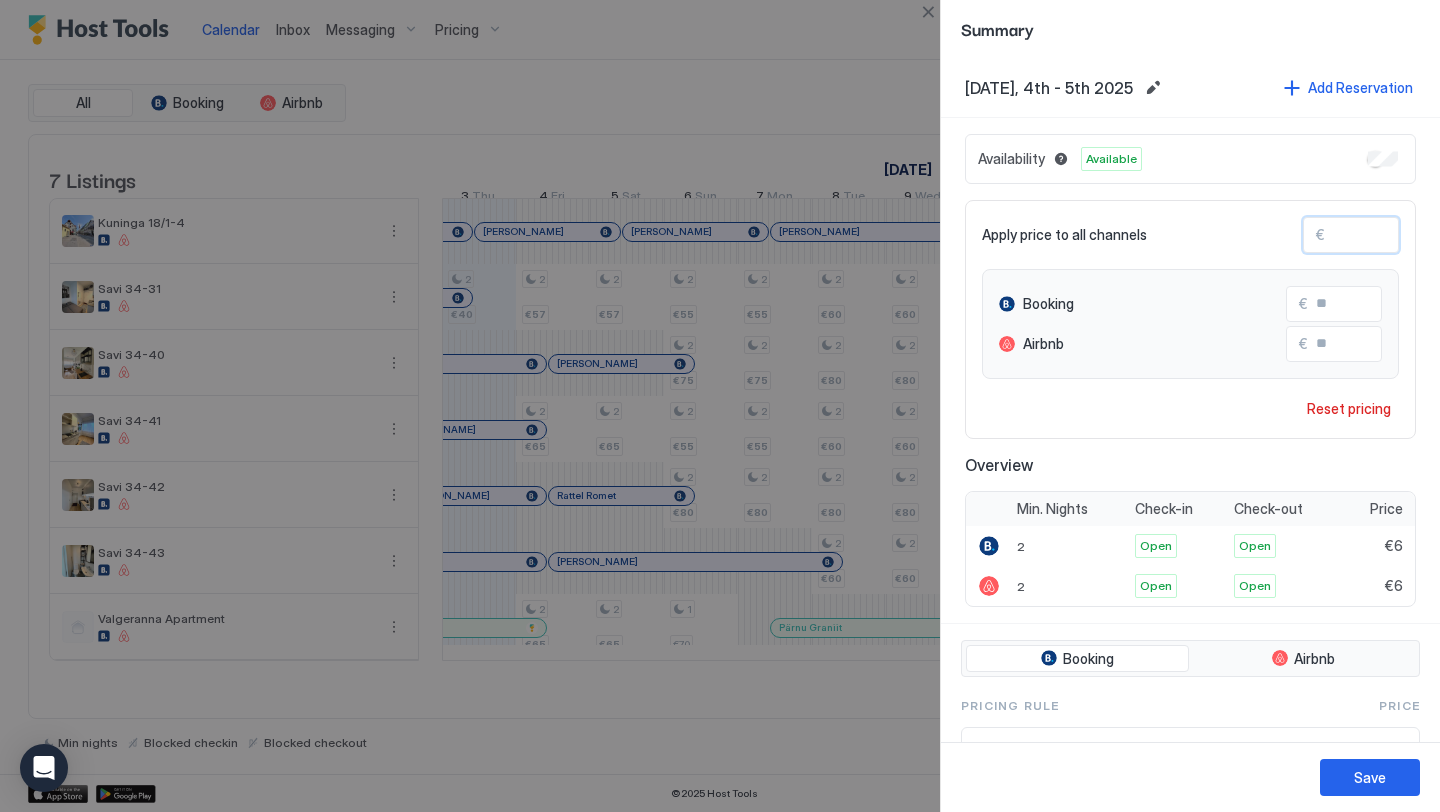 type 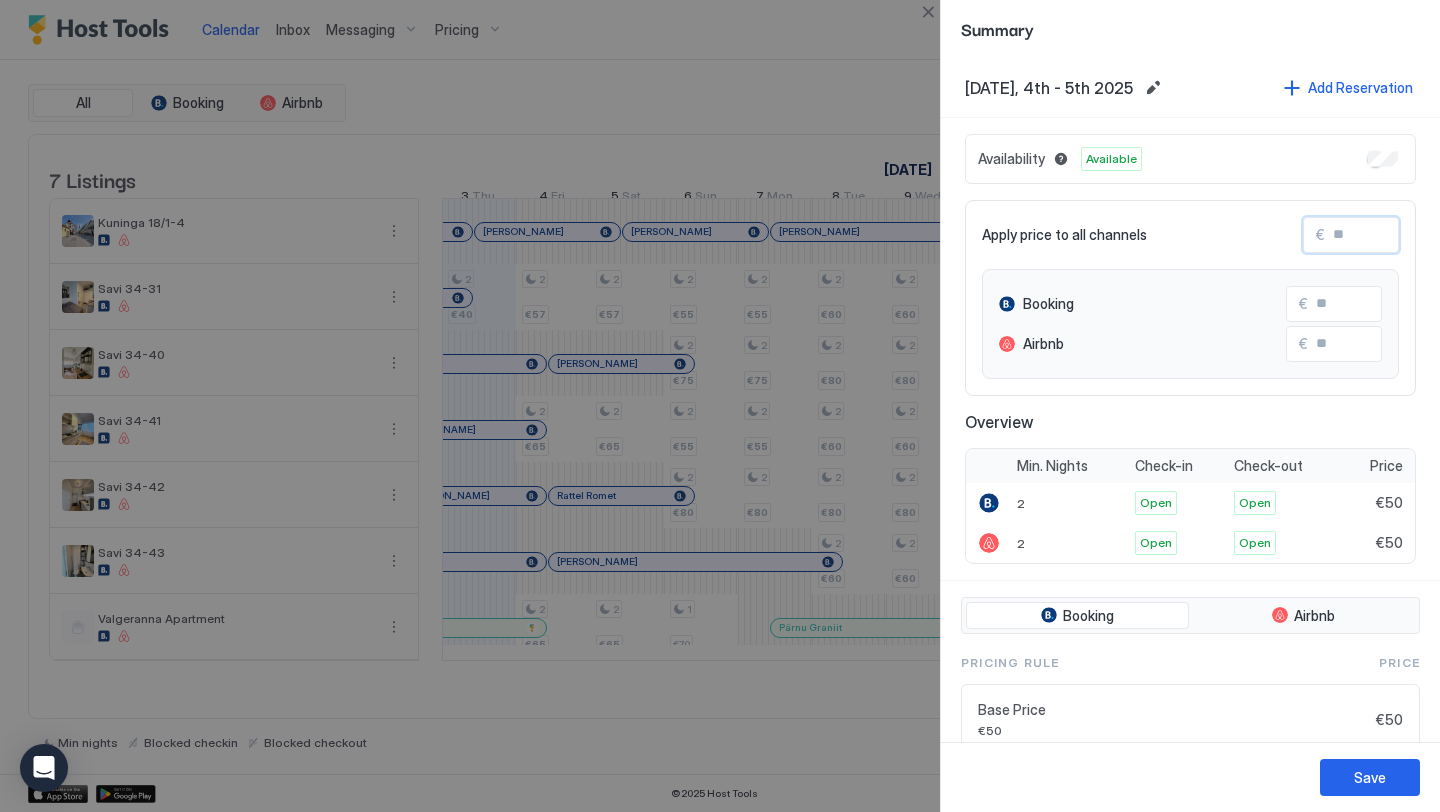 type on "*" 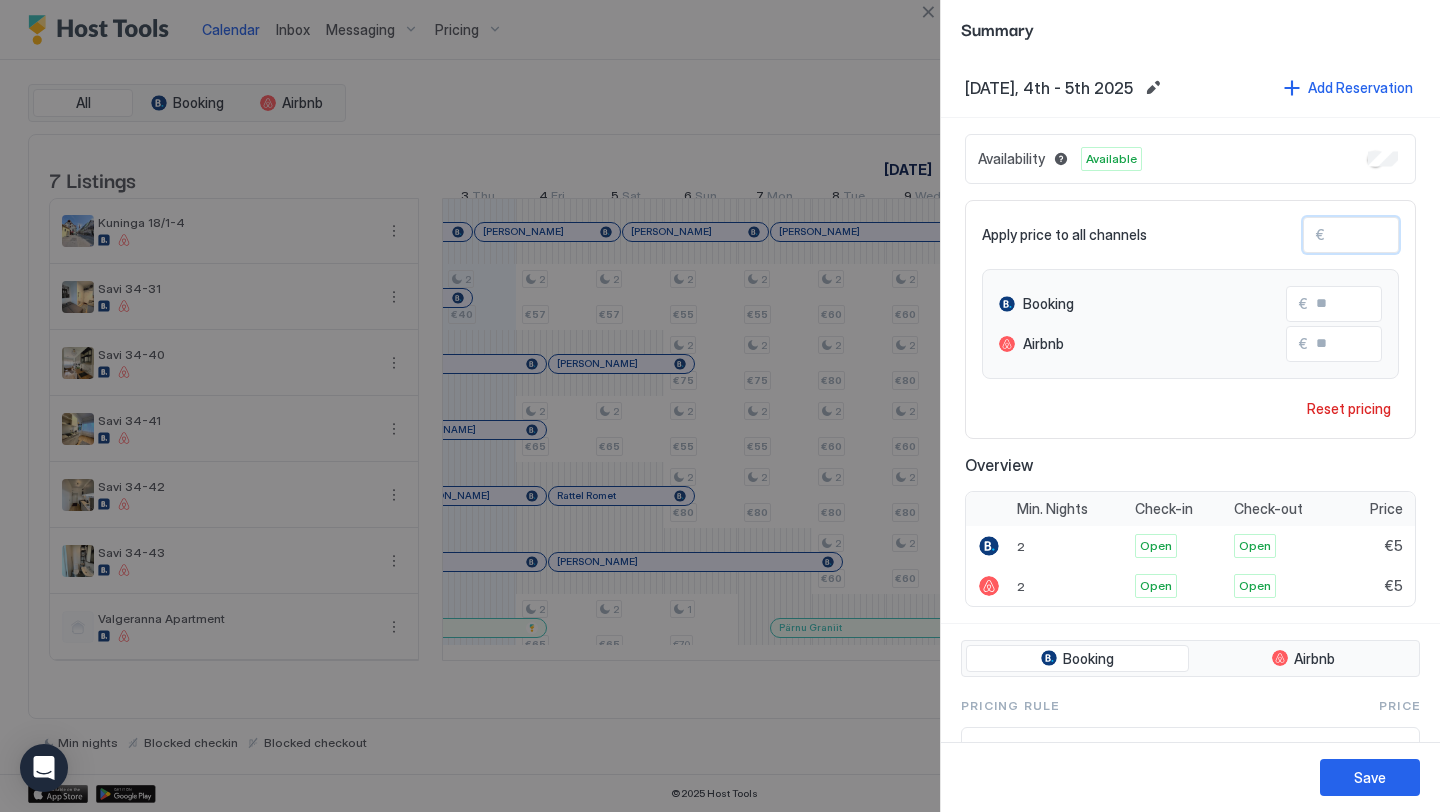 type on "**" 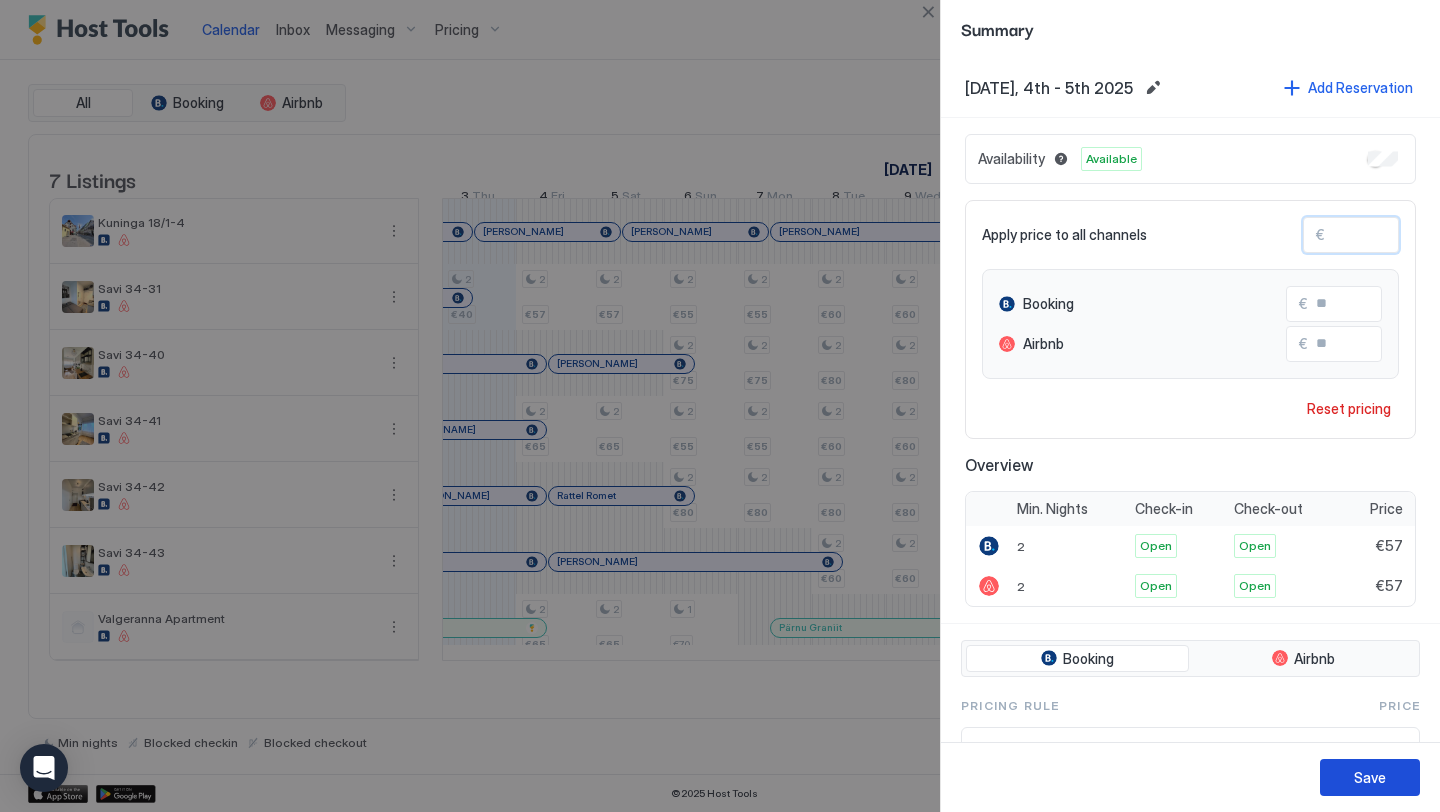 type on "**" 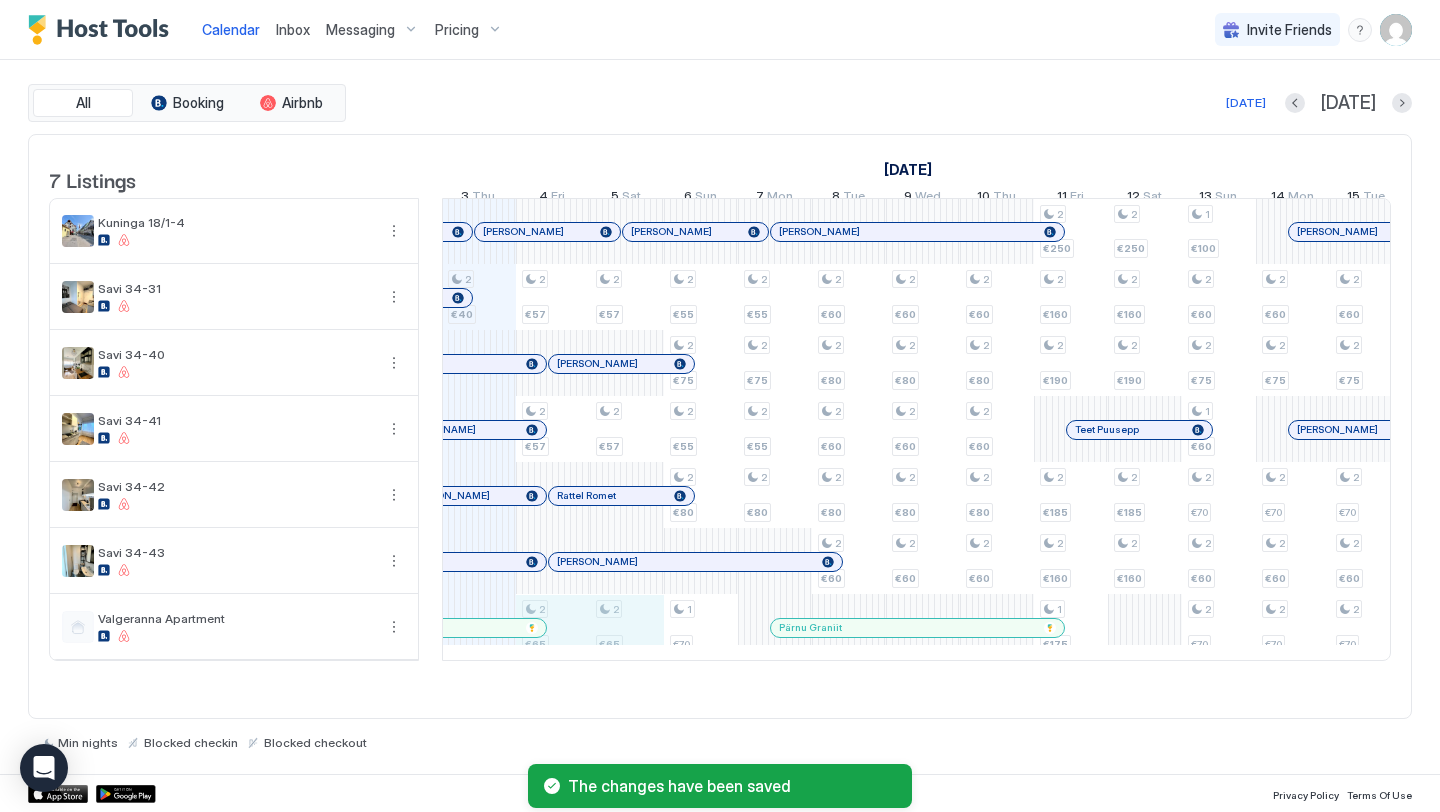 drag, startPoint x: 575, startPoint y: 640, endPoint x: 633, endPoint y: 640, distance: 58 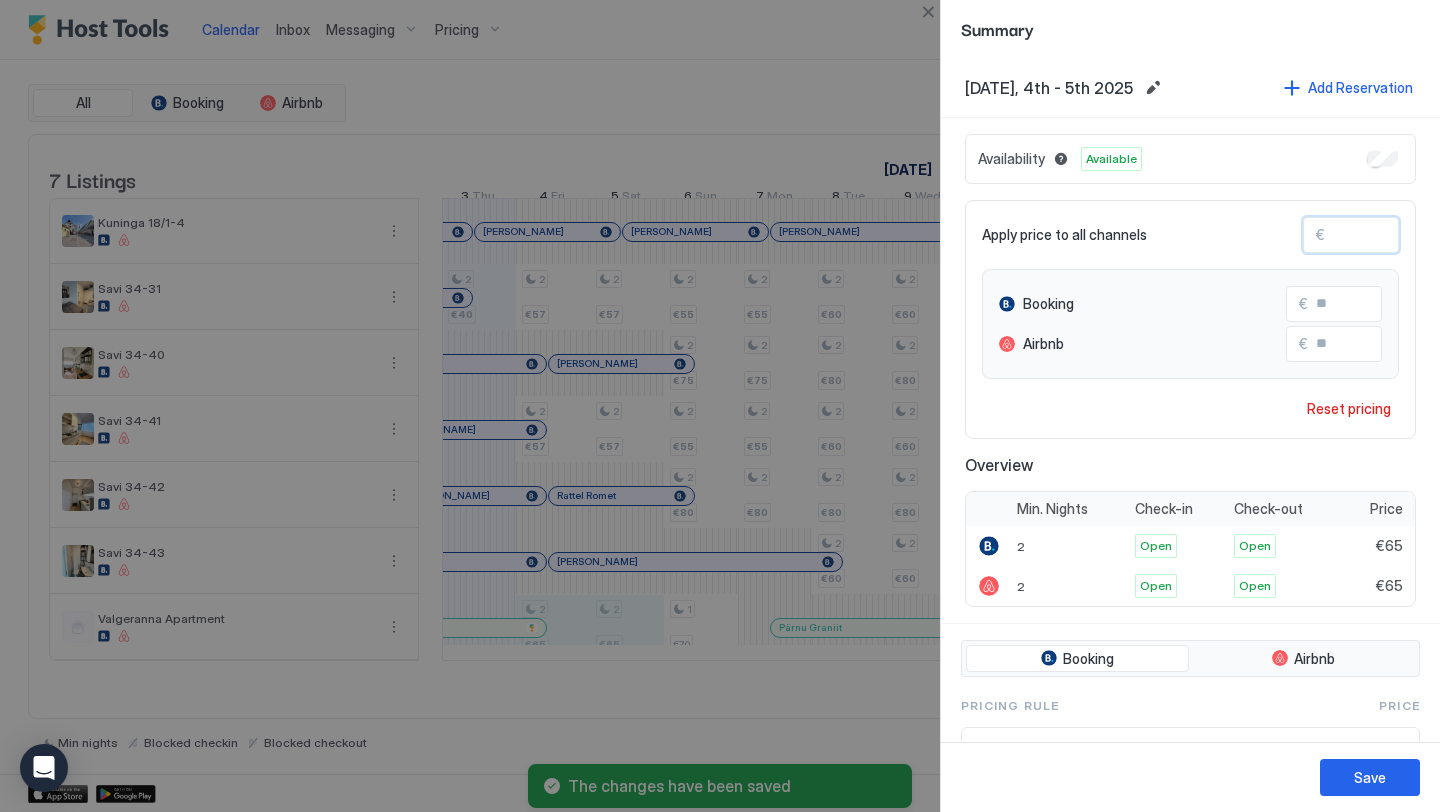 click on "**" at bounding box center (1405, 235) 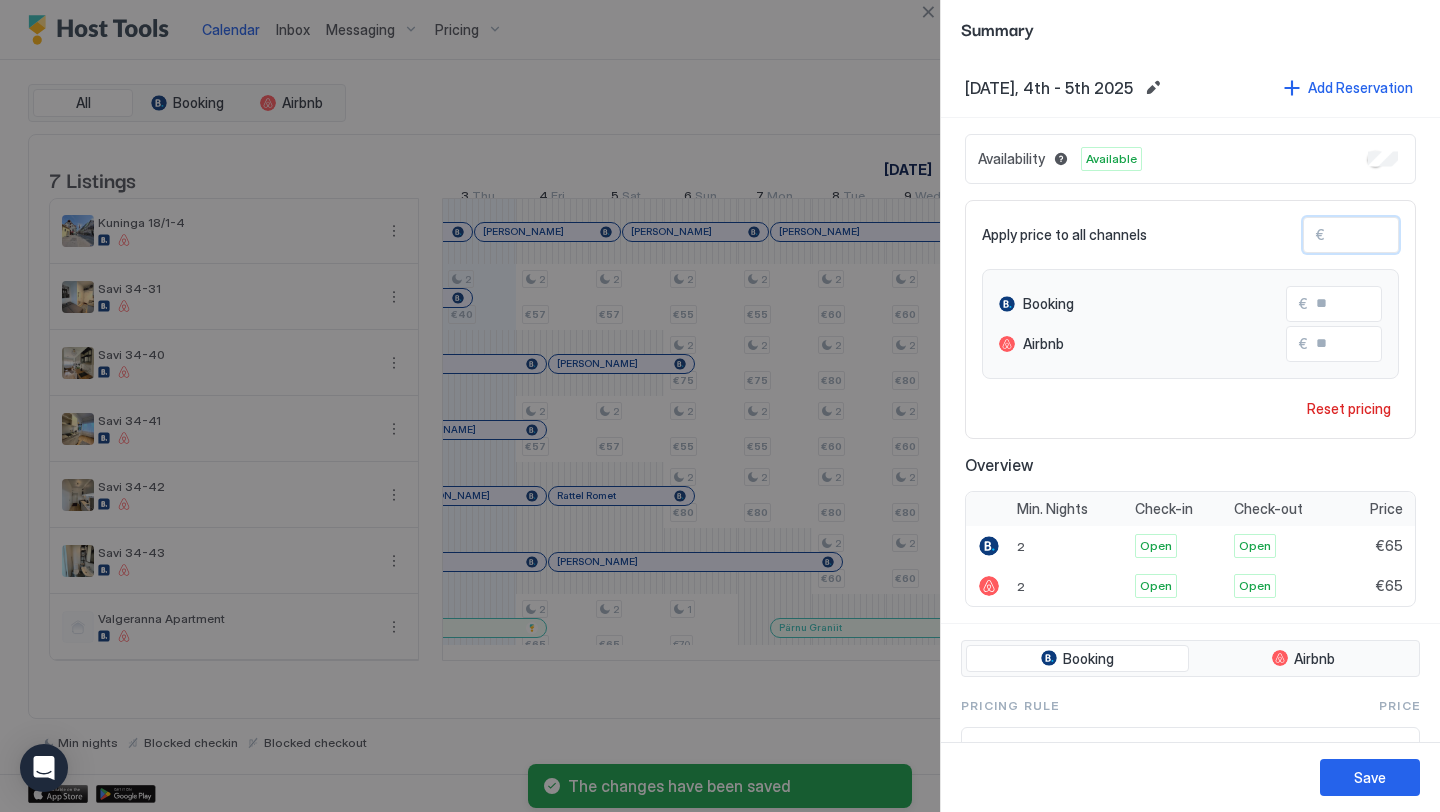 click on "**" at bounding box center [1405, 235] 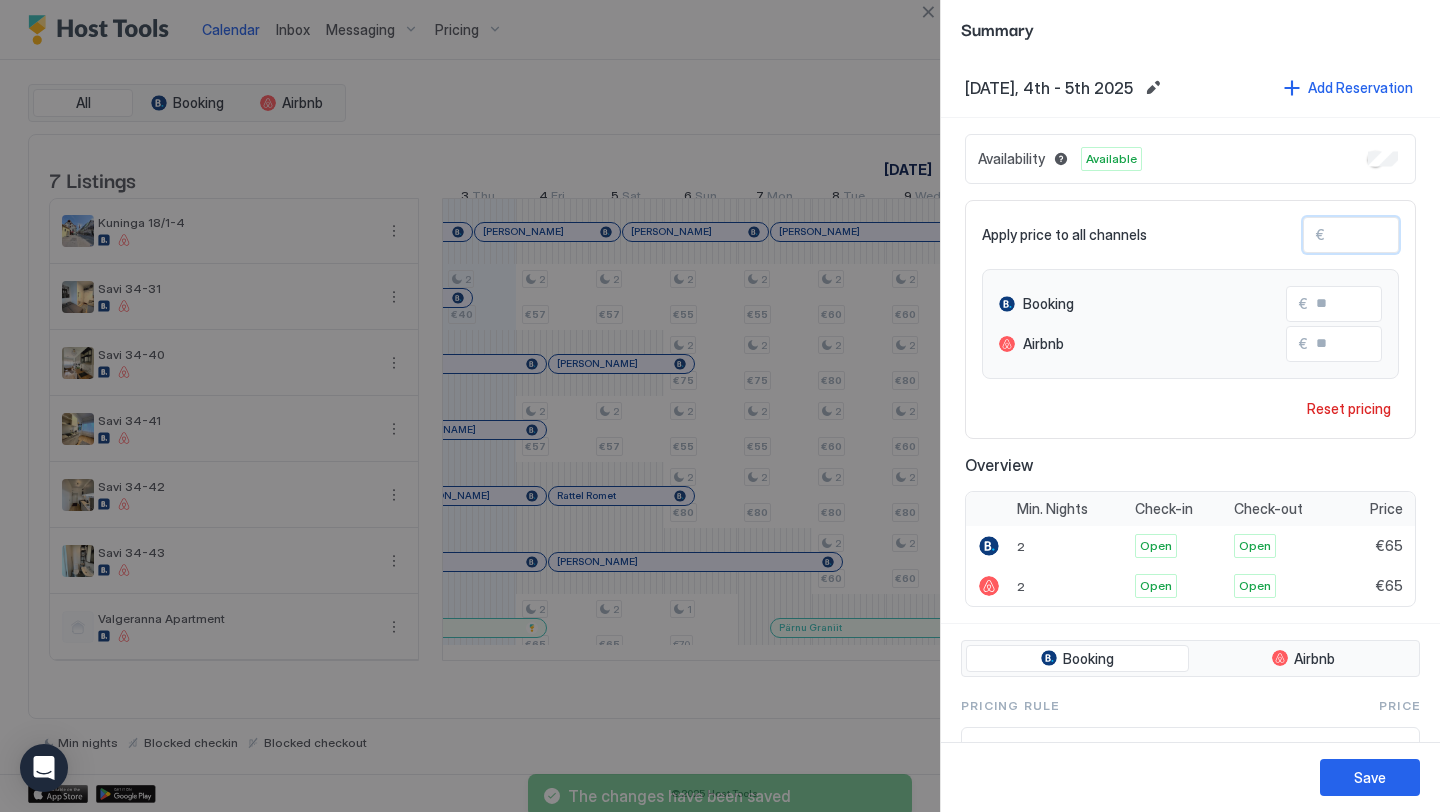 type on "*" 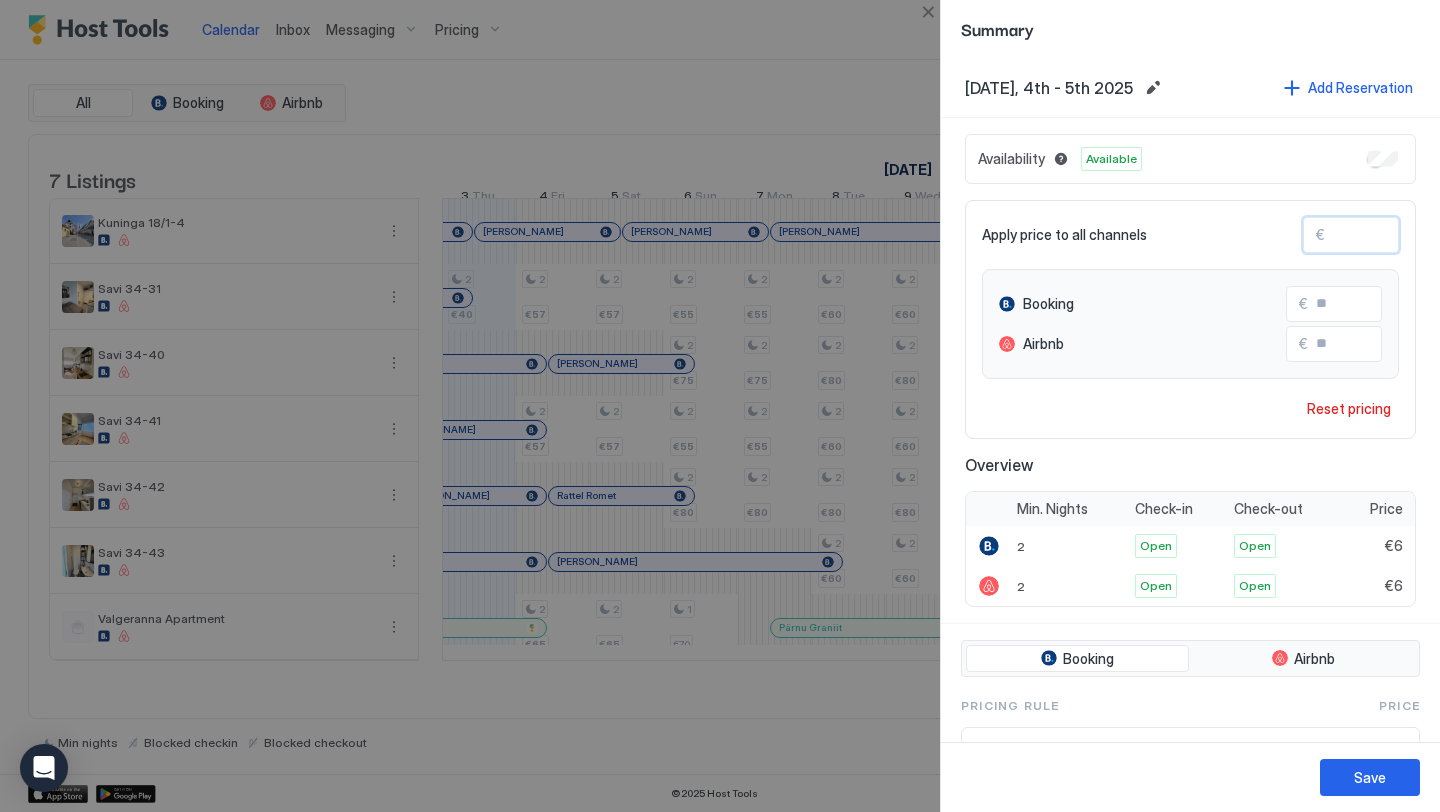 type on "**" 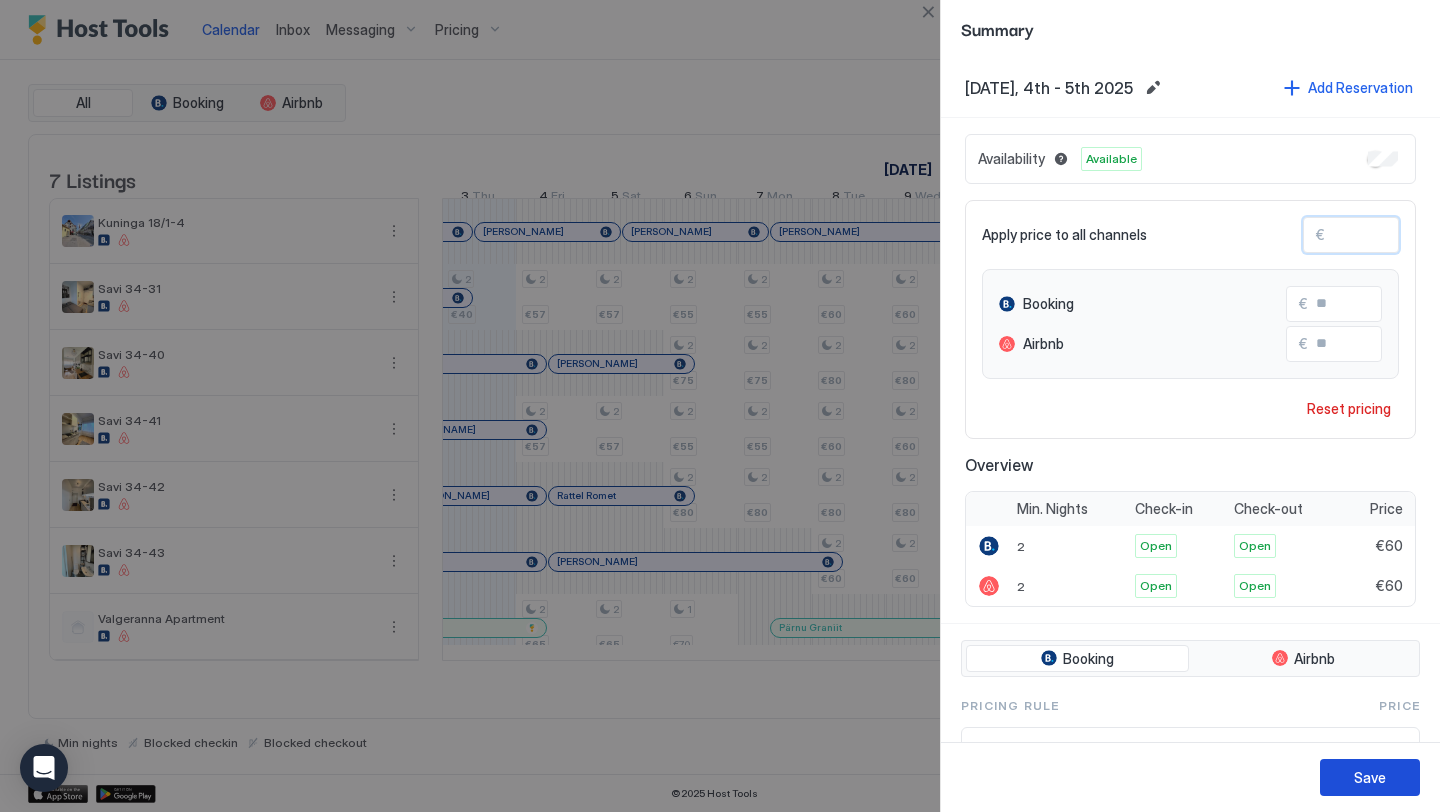 type on "**" 